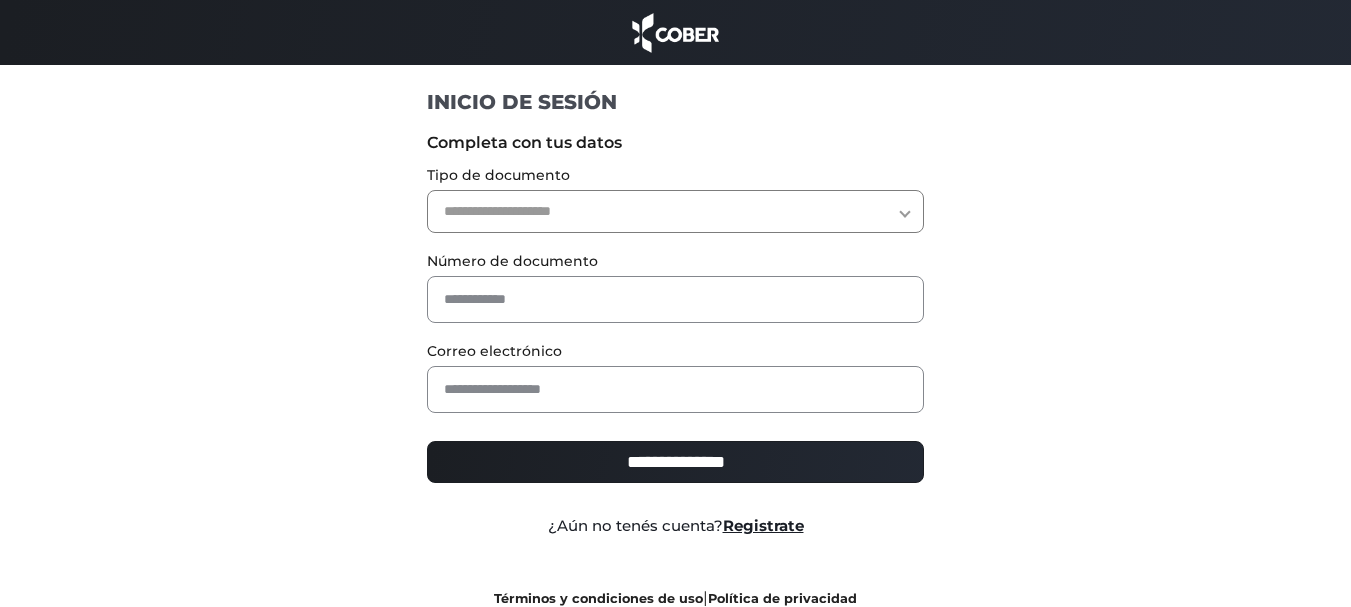 scroll, scrollTop: 0, scrollLeft: 0, axis: both 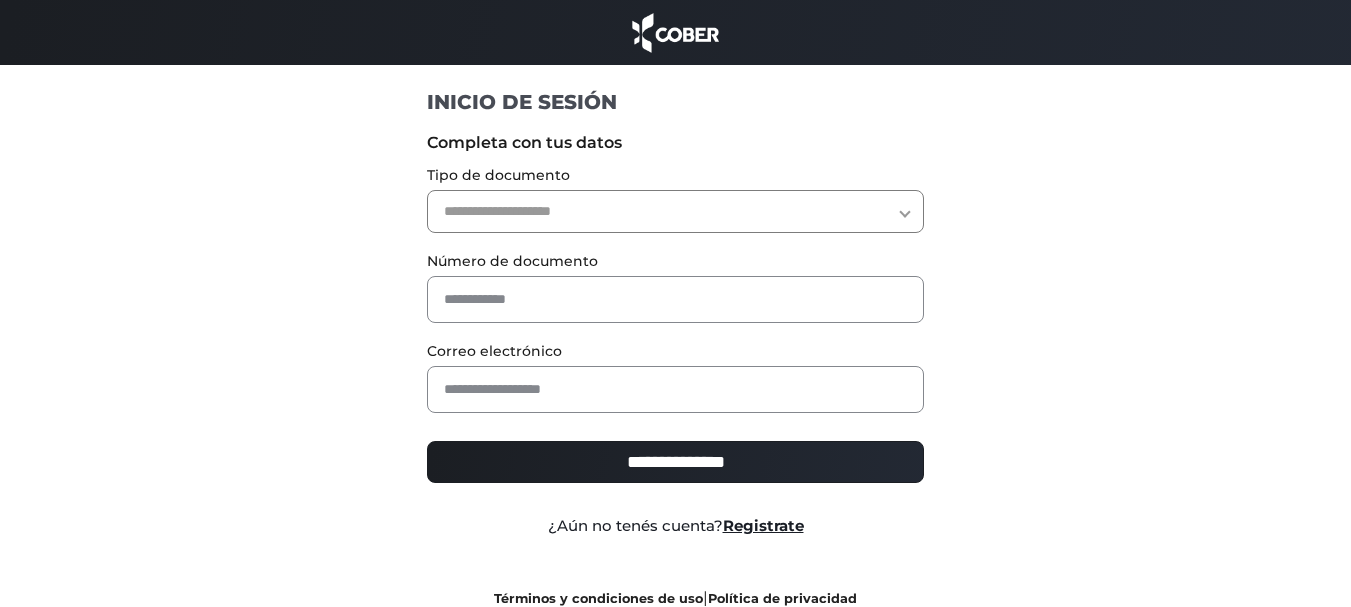 click on "**********" at bounding box center [675, 211] 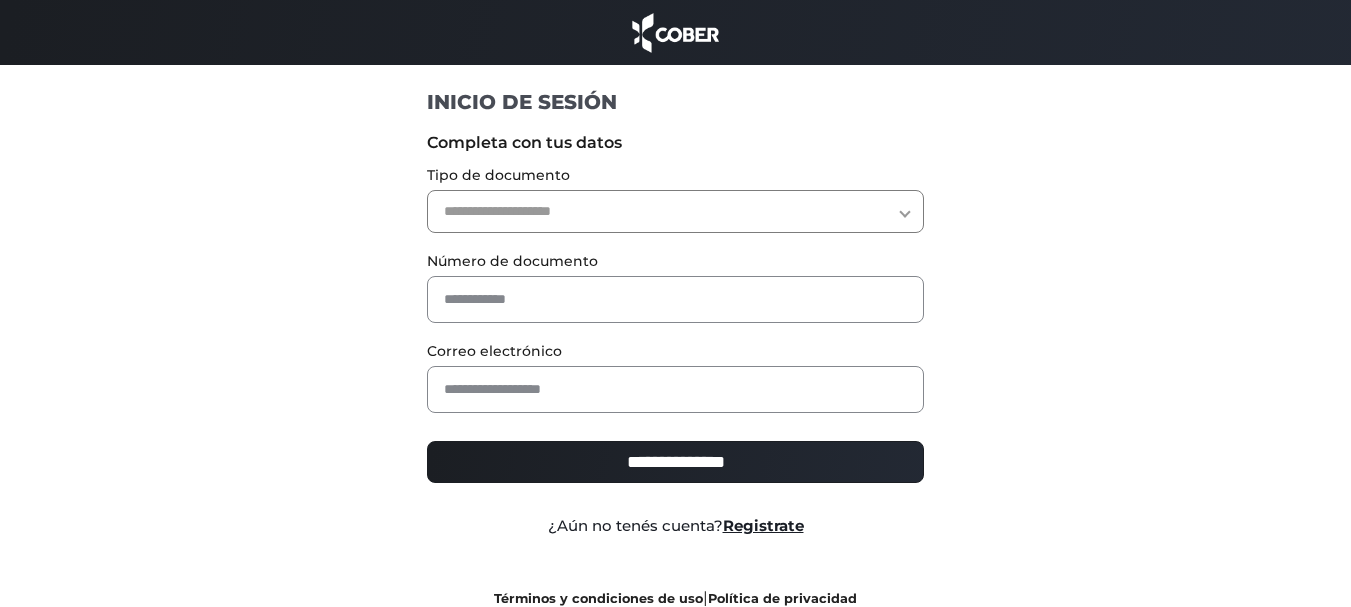 select on "***" 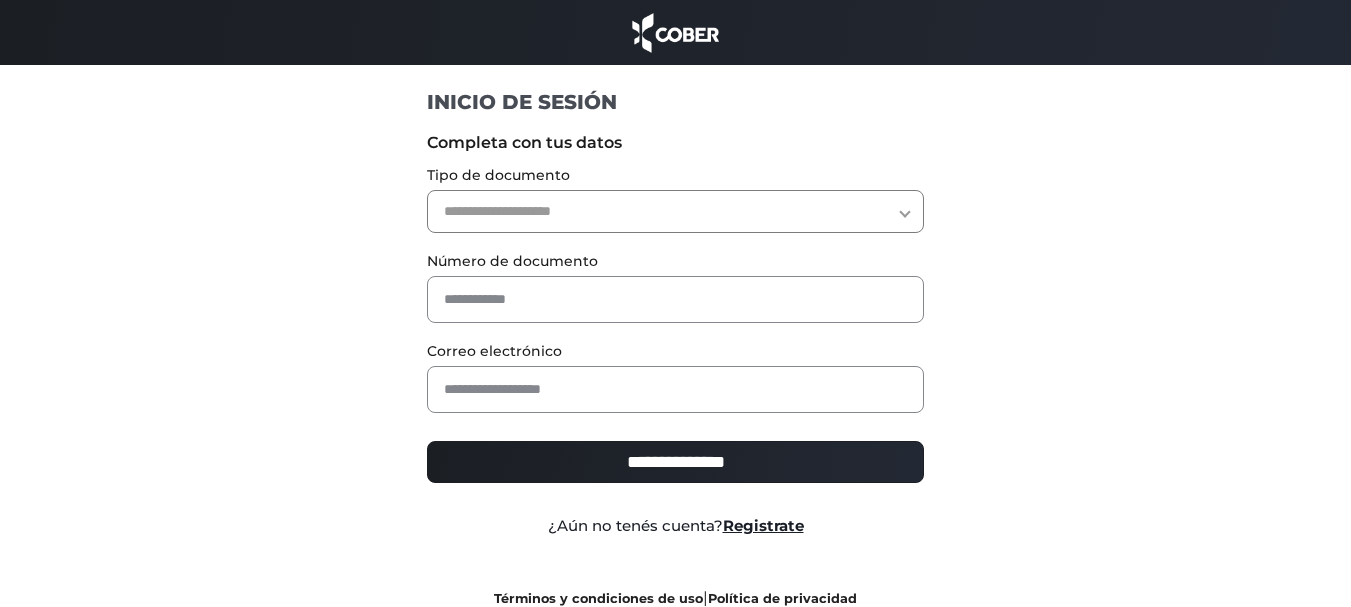click on "**********" at bounding box center (675, 211) 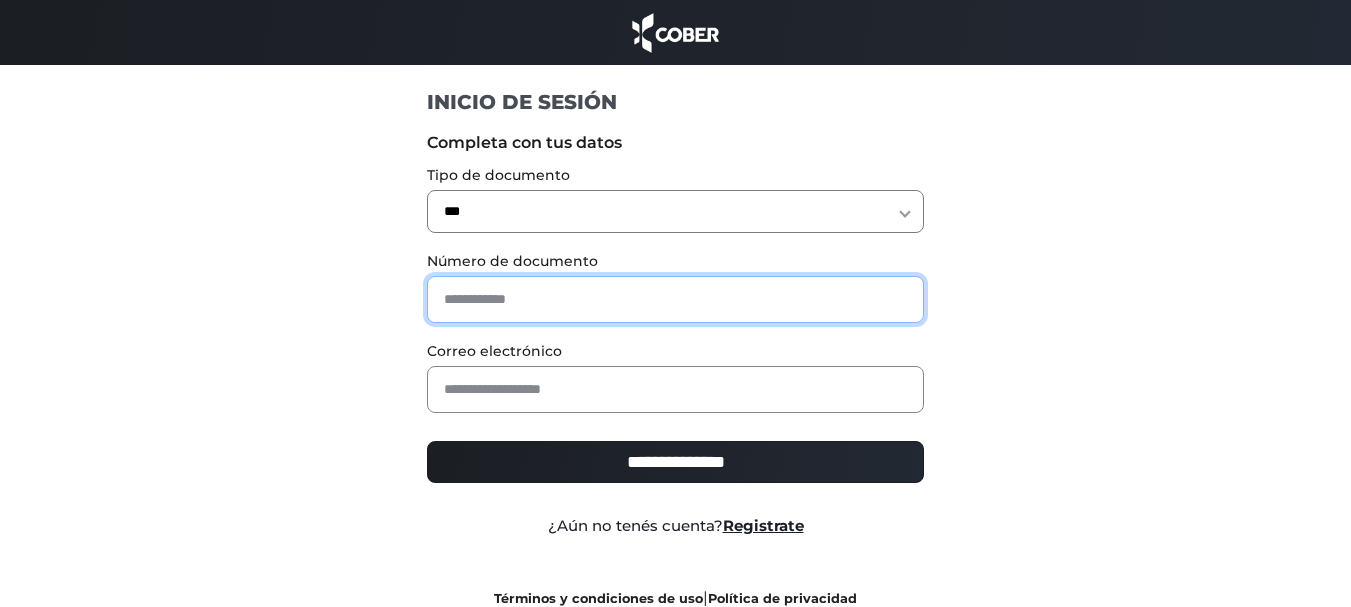 click at bounding box center [675, 299] 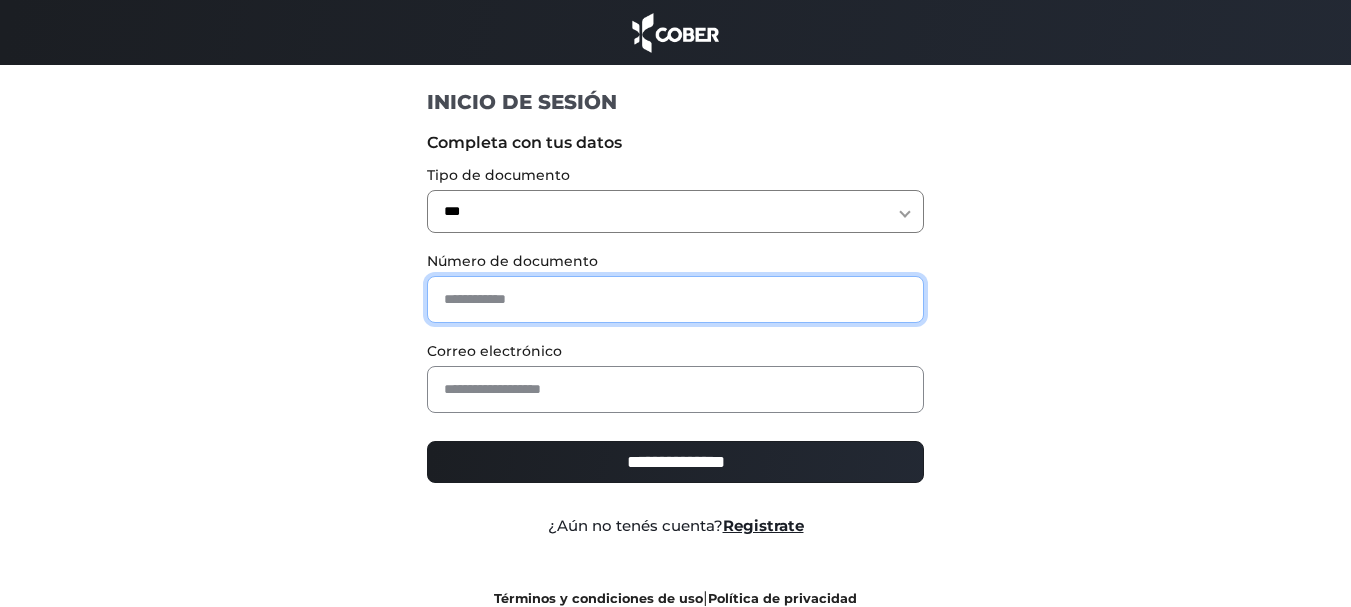 type on "********" 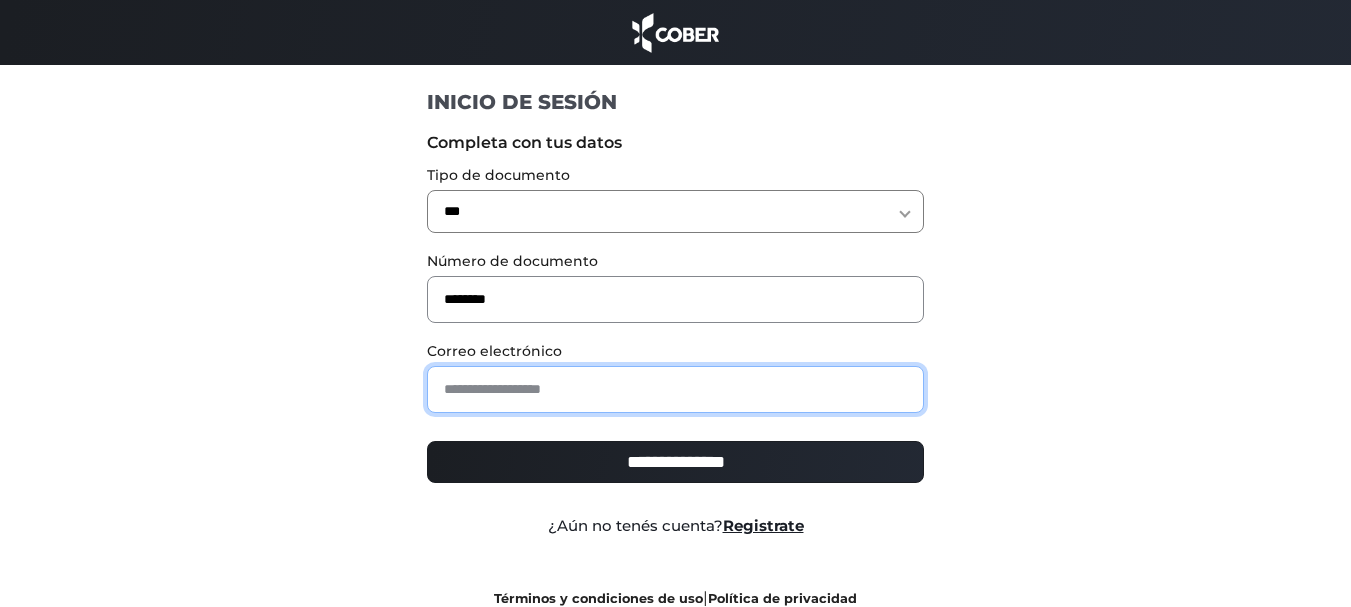 click at bounding box center (675, 389) 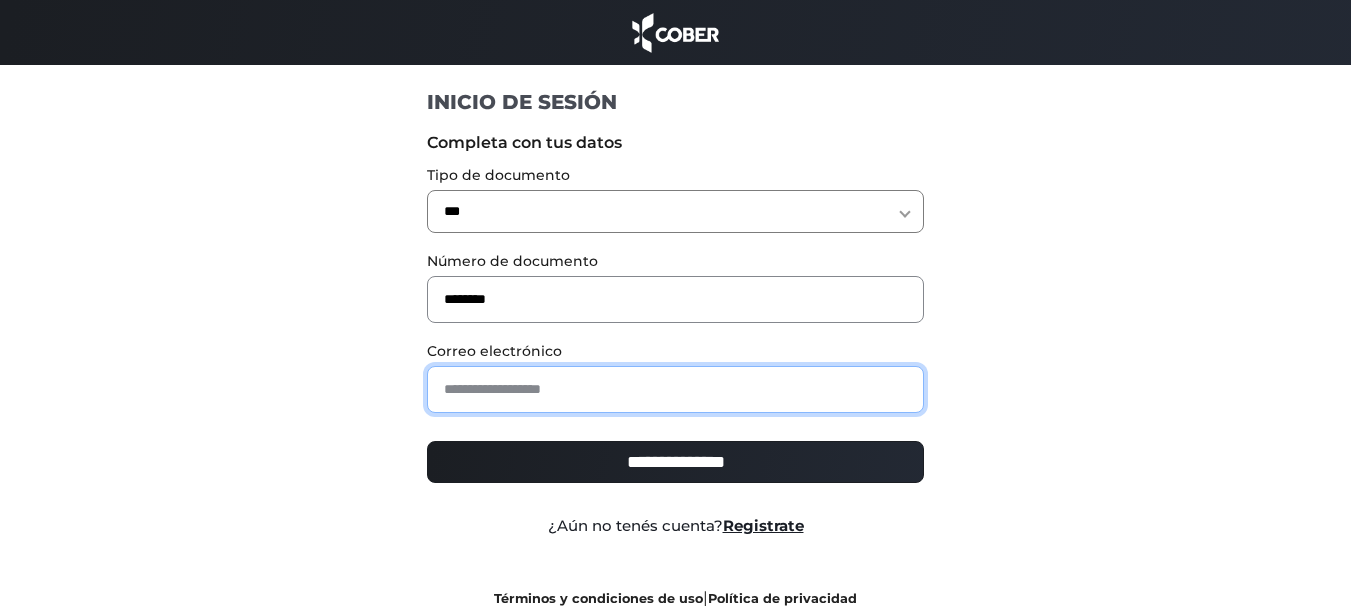 type on "**********" 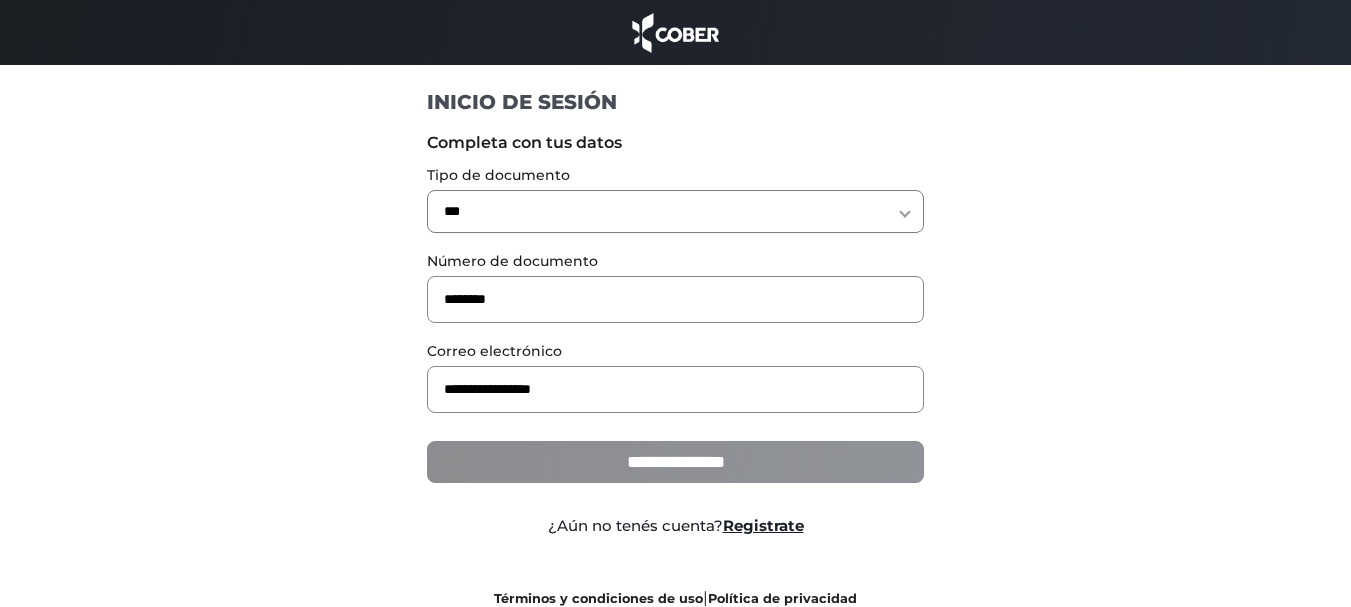 click on "**********" at bounding box center (675, 462) 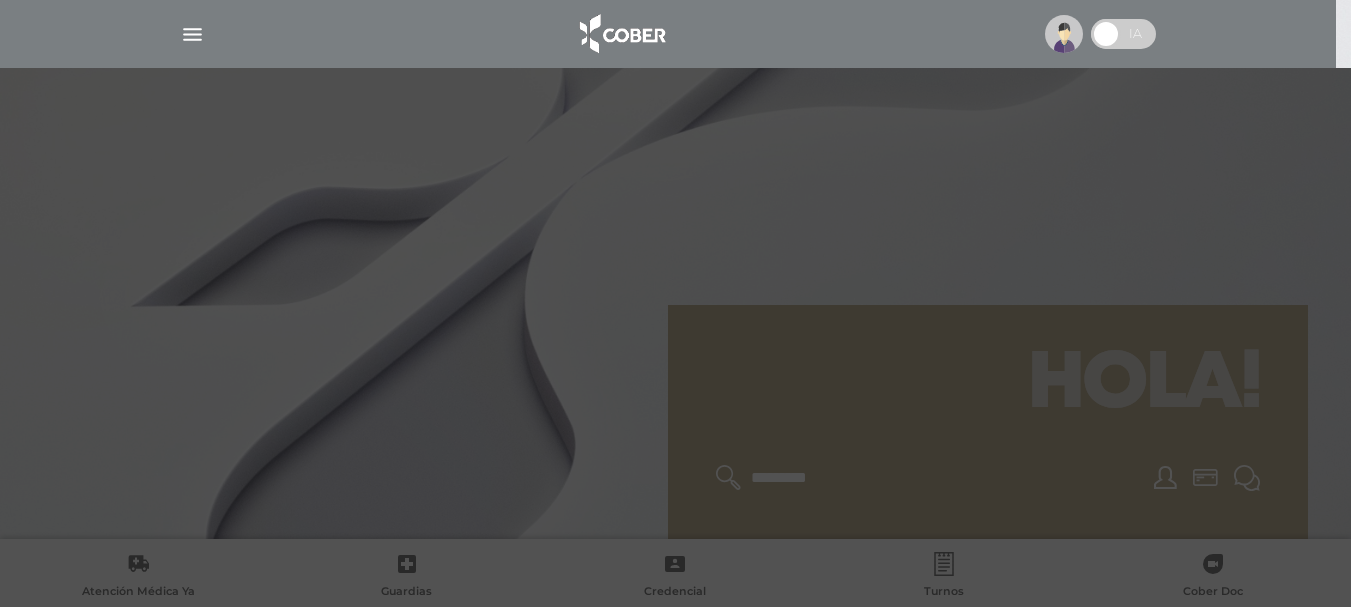 scroll, scrollTop: 0, scrollLeft: 0, axis: both 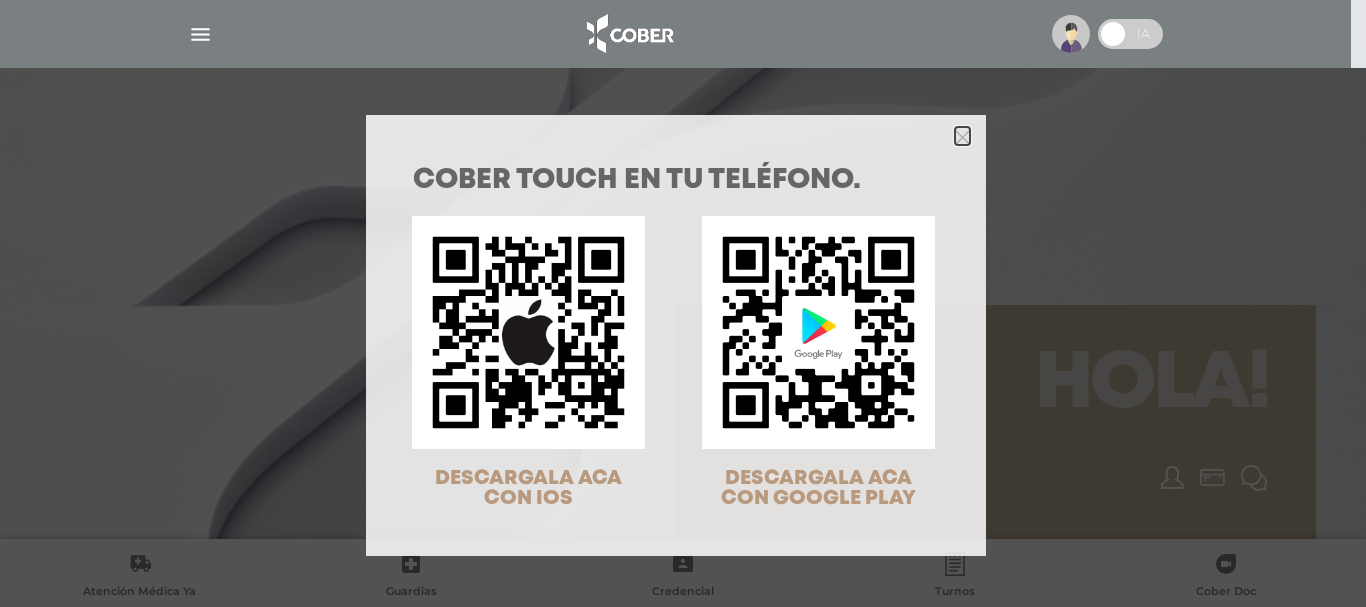 drag, startPoint x: 953, startPoint y: 137, endPoint x: 1195, endPoint y: 160, distance: 243.09052 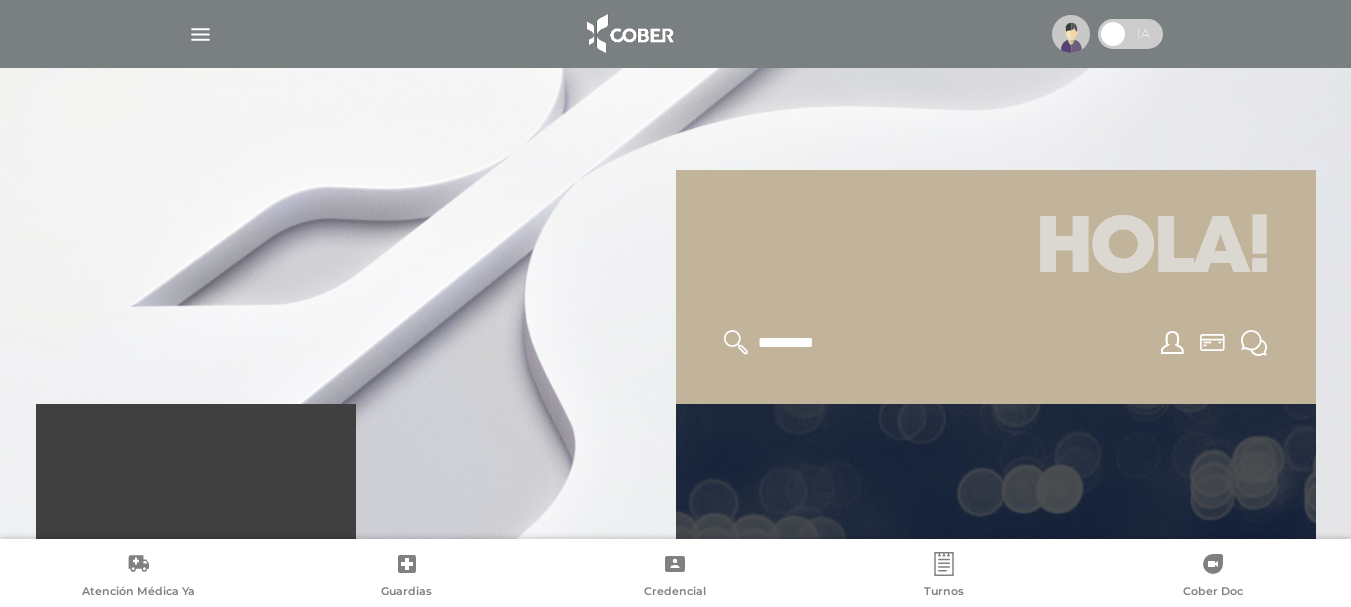 scroll, scrollTop: 0, scrollLeft: 0, axis: both 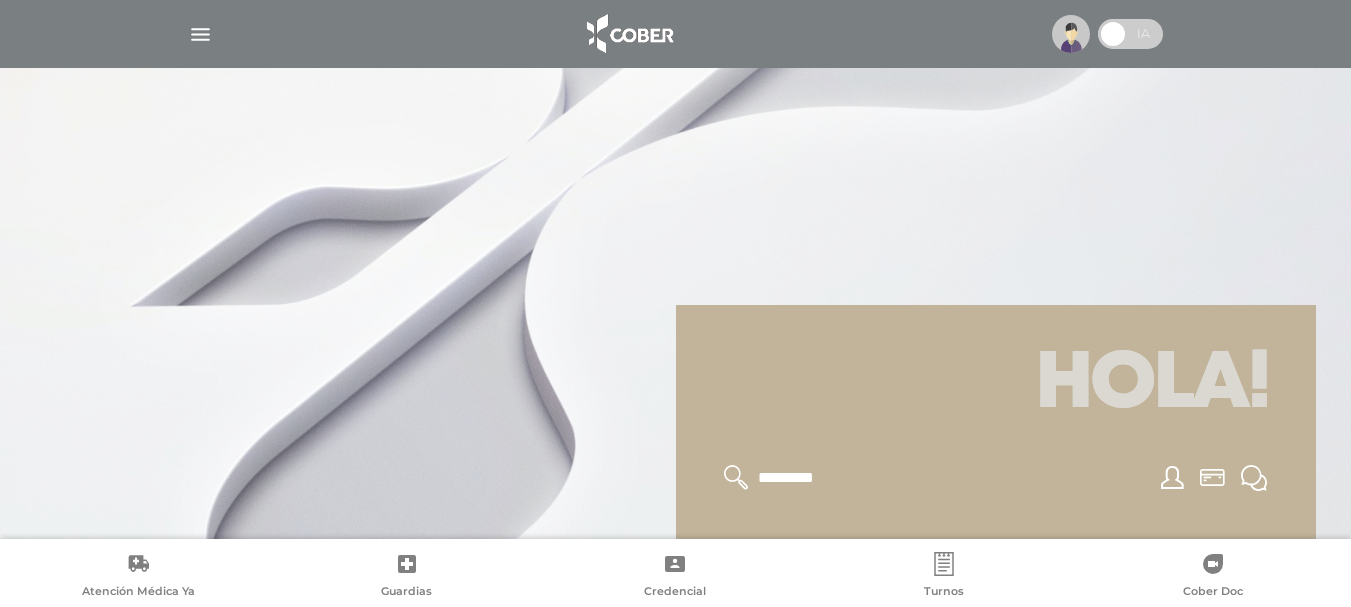 click at bounding box center (1071, 34) 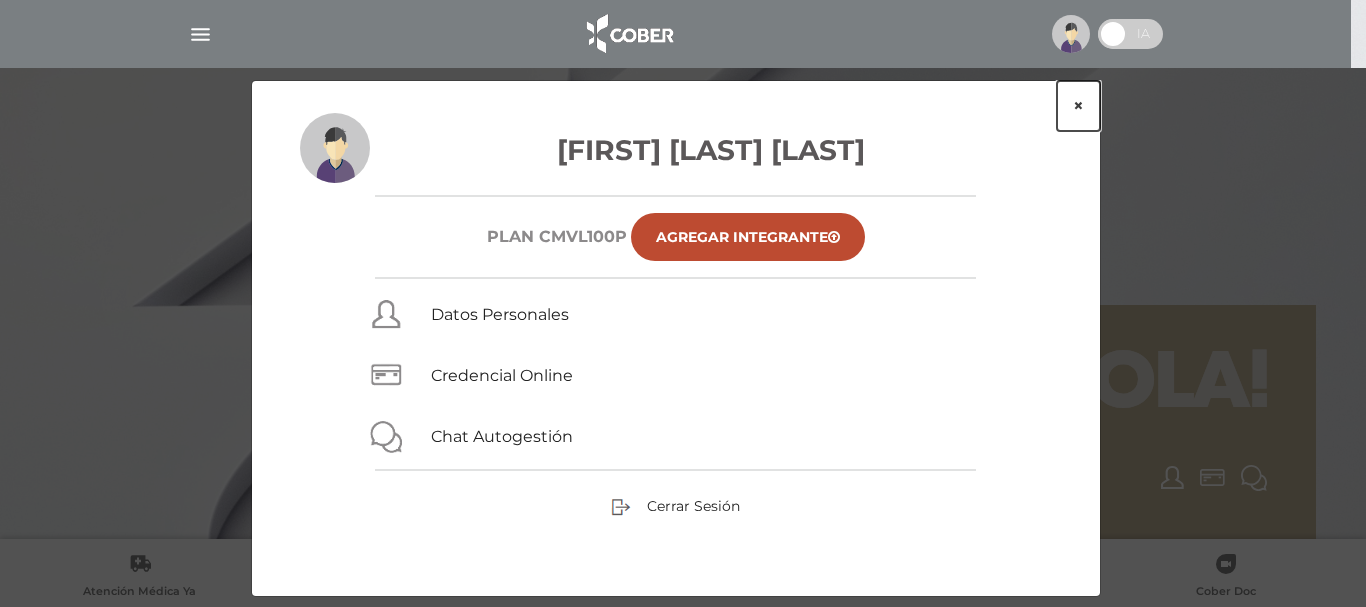 click on "×" at bounding box center (1078, 106) 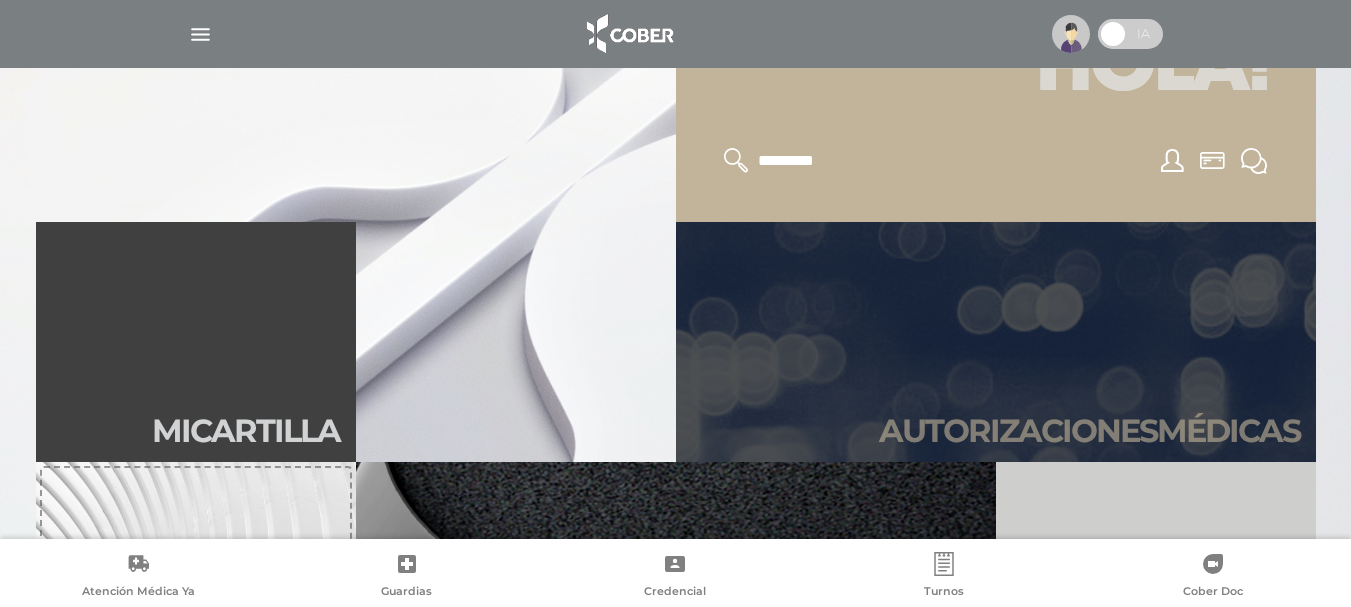 scroll, scrollTop: 400, scrollLeft: 0, axis: vertical 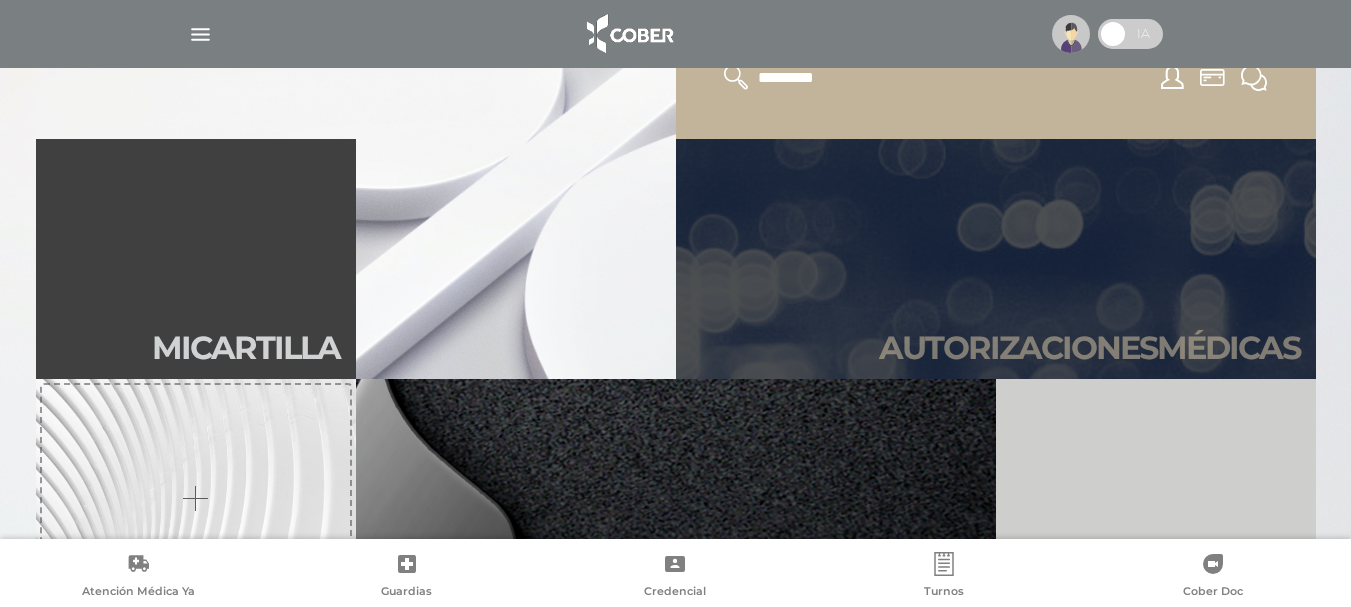 click on "Autori zaciones  médicas" at bounding box center [996, 259] 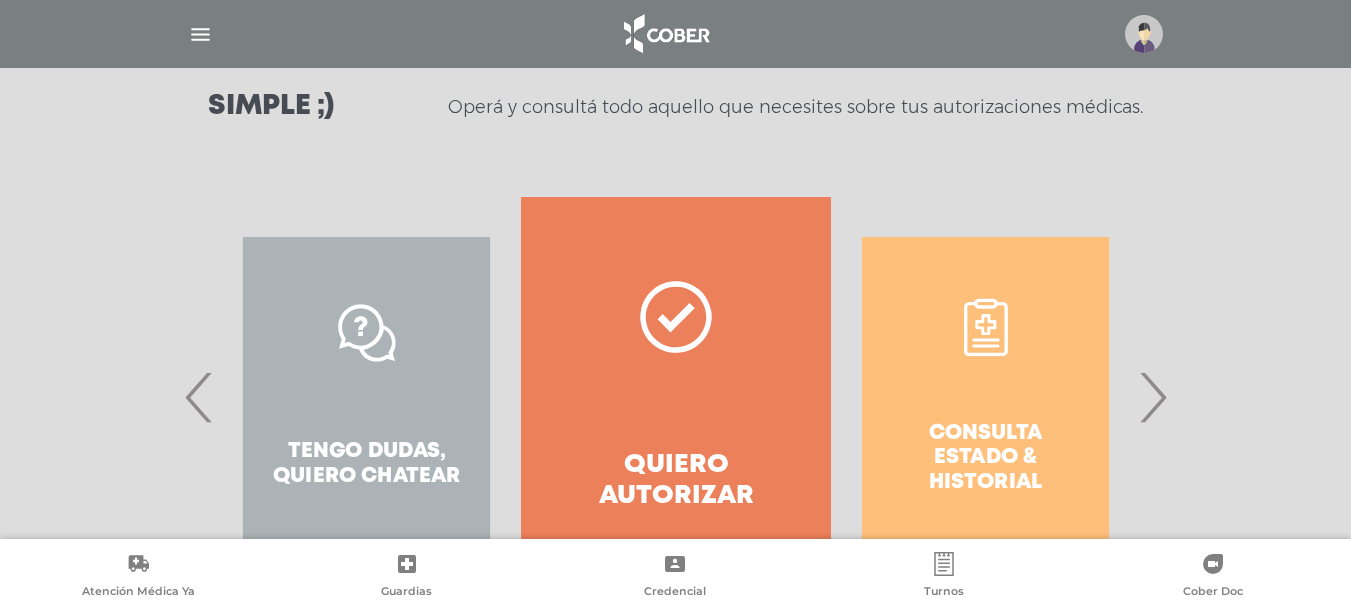 scroll, scrollTop: 300, scrollLeft: 0, axis: vertical 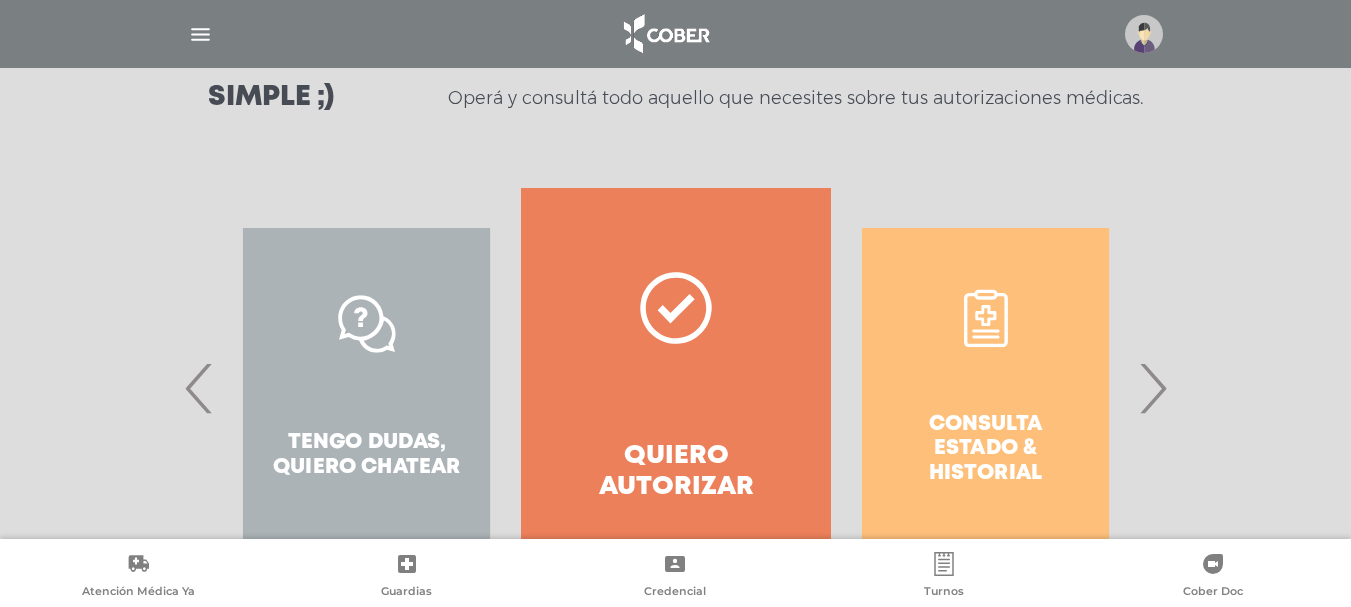 click at bounding box center [675, 309] 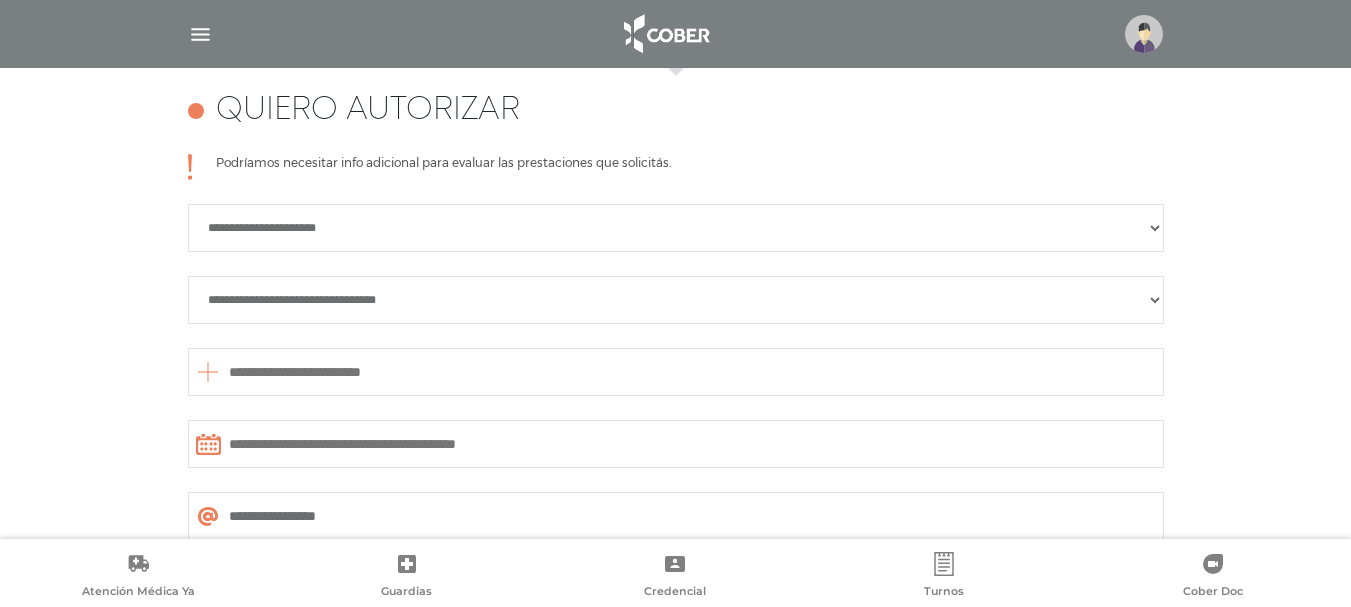 scroll, scrollTop: 888, scrollLeft: 0, axis: vertical 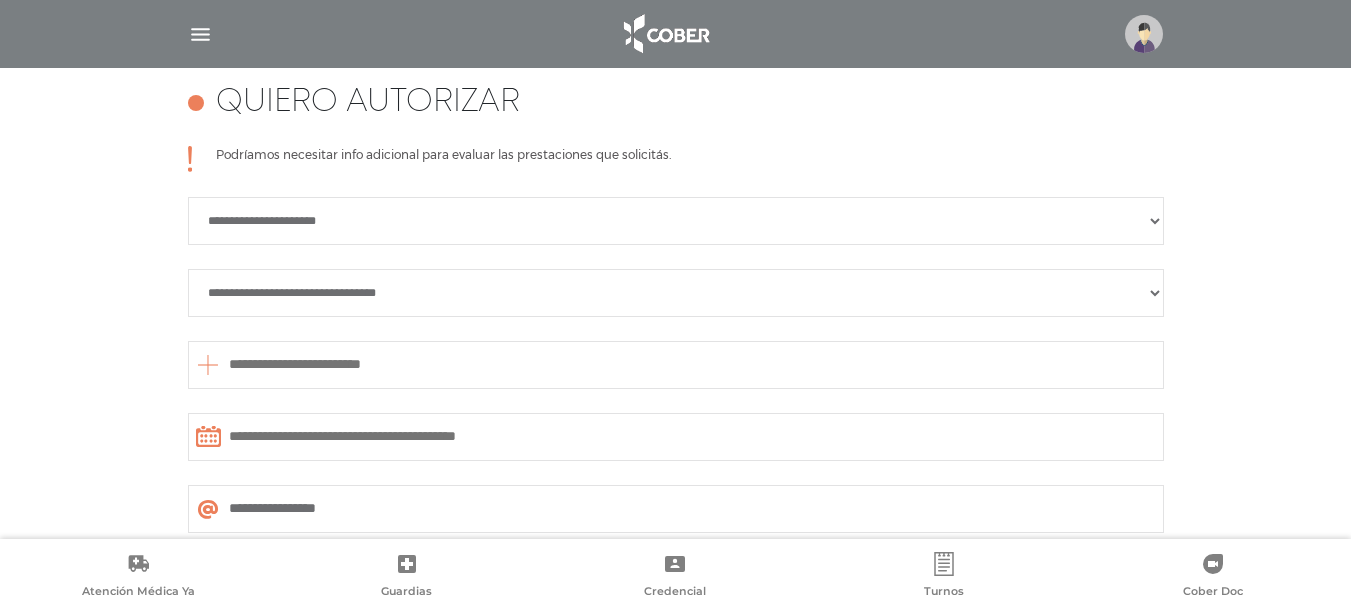 click on "**********" at bounding box center (676, 221) 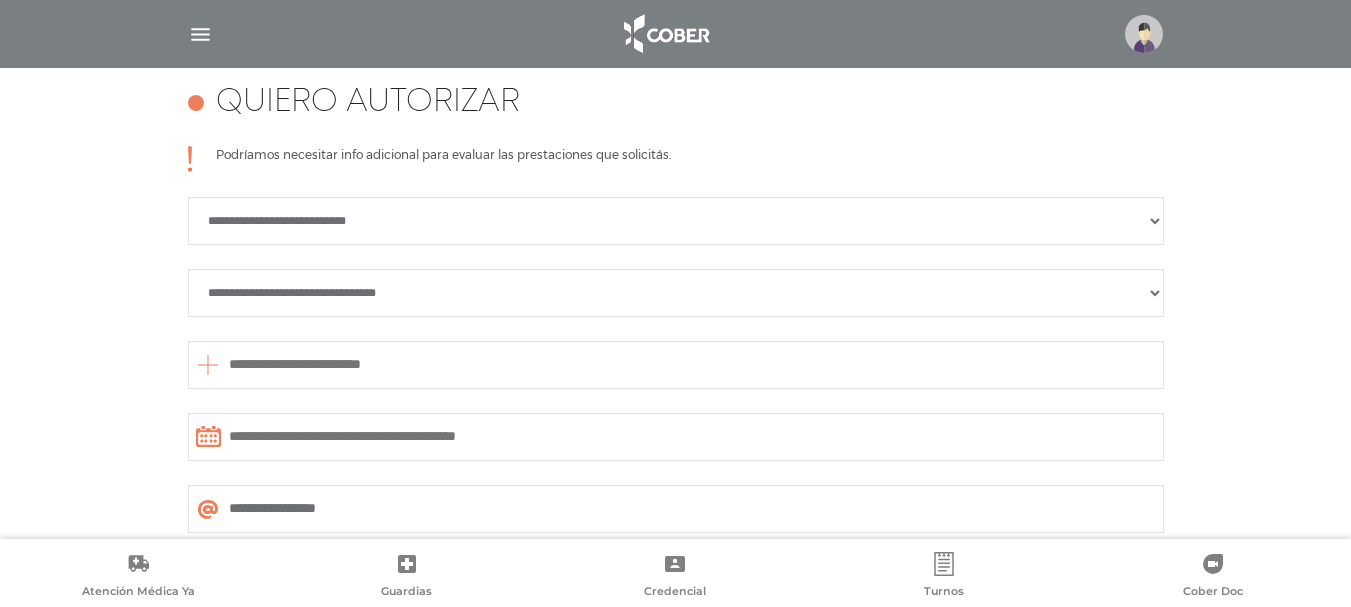 click on "**********" at bounding box center (676, 221) 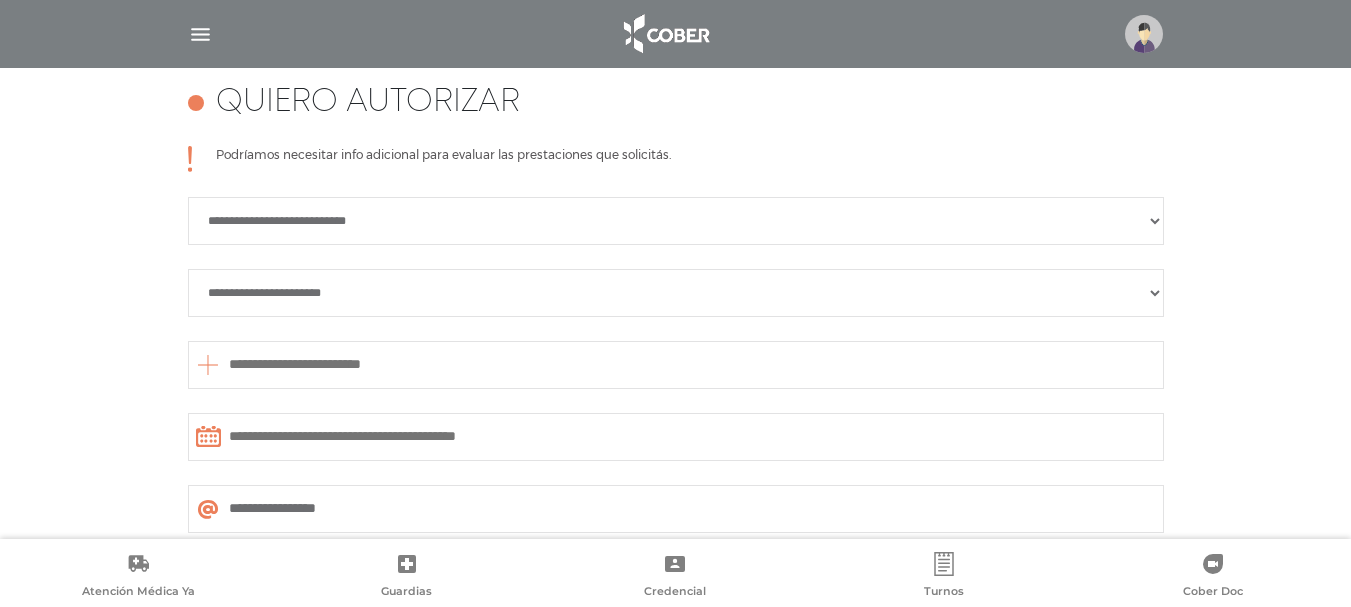 click on "**********" at bounding box center [676, 293] 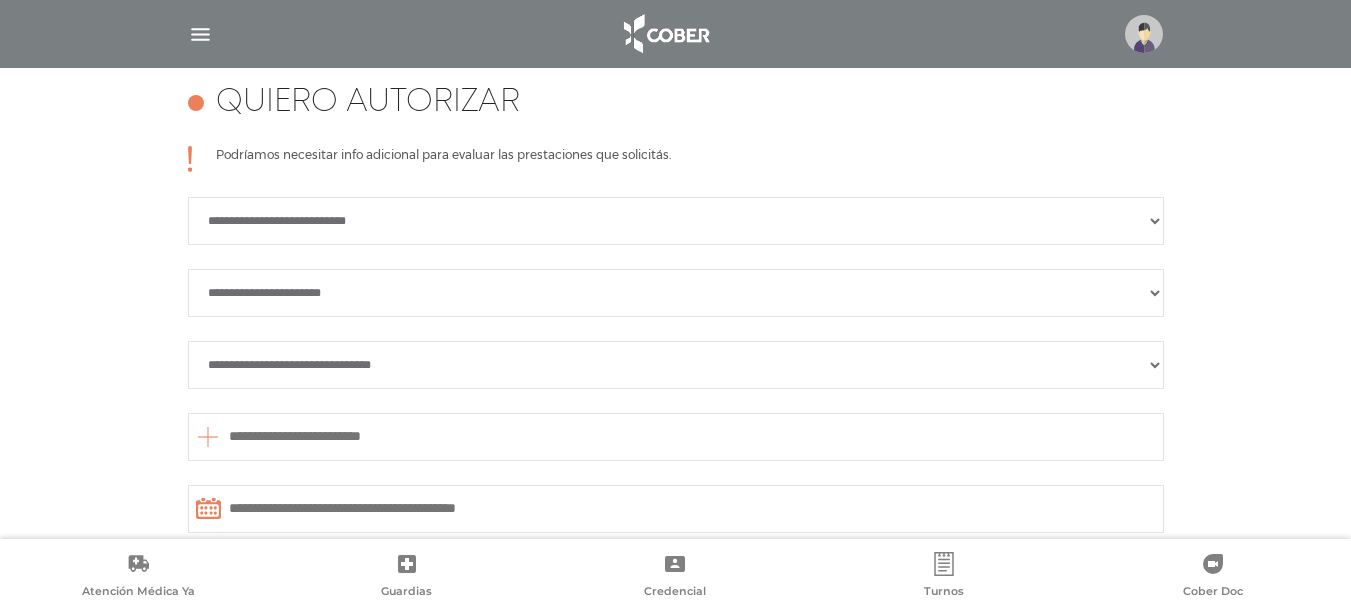click on "**********" at bounding box center [676, 365] 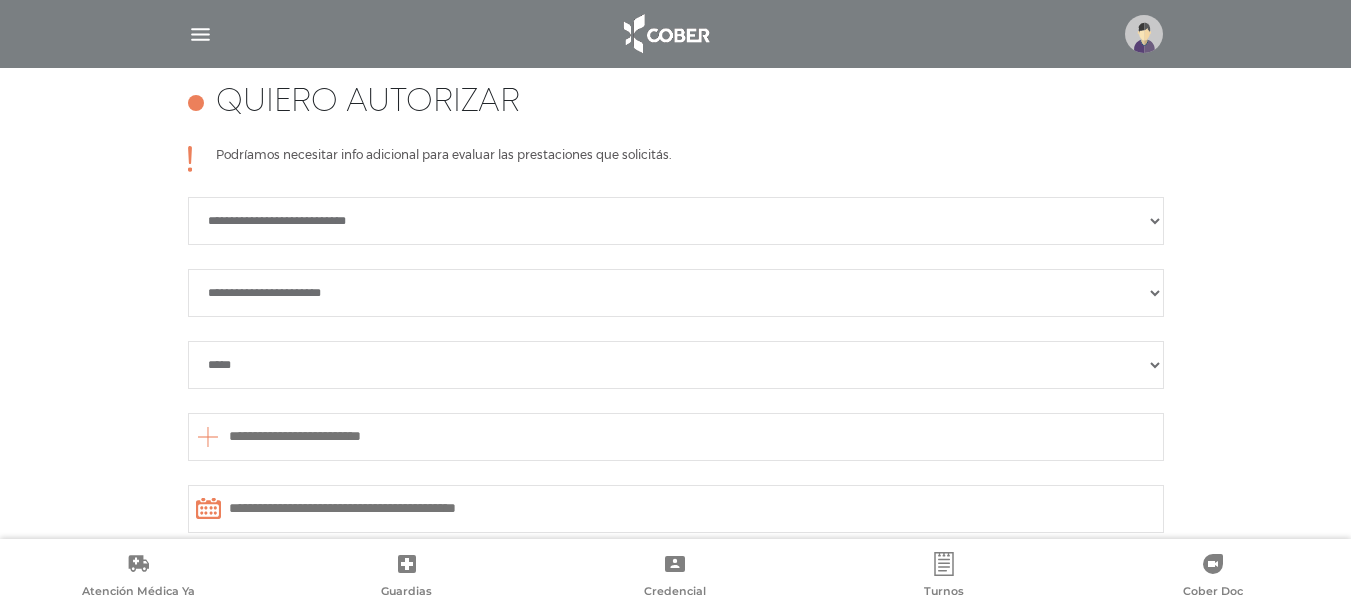 click at bounding box center (676, 437) 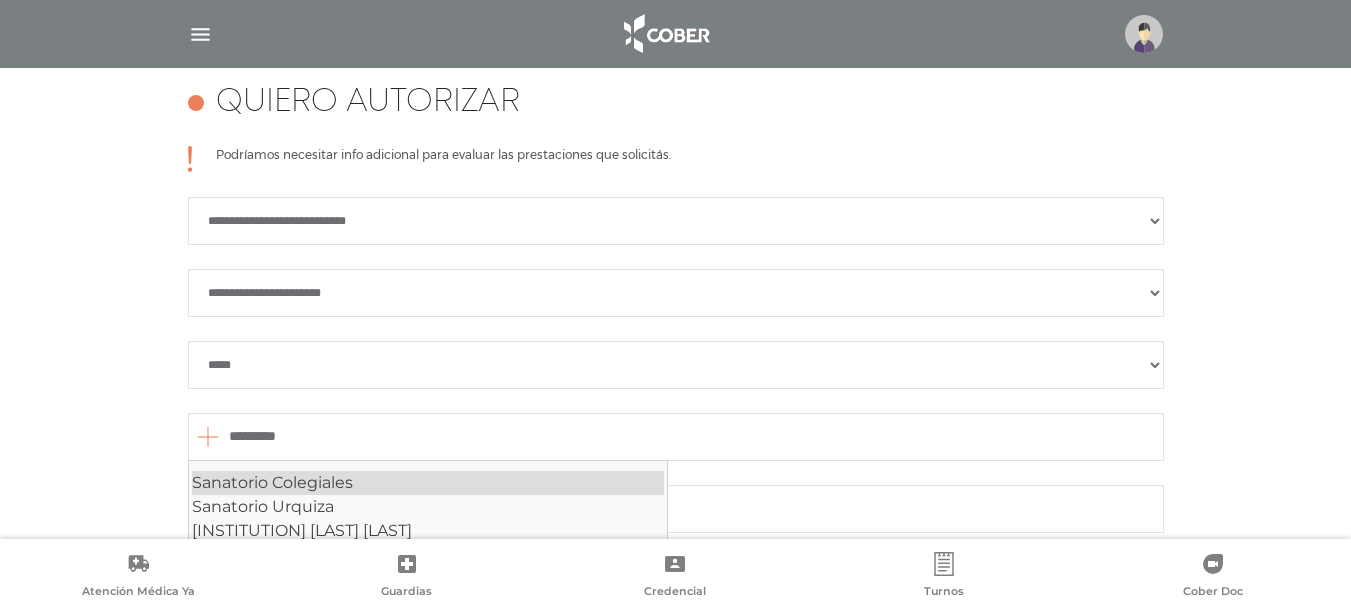 click on "Sanatorio Colegiales" at bounding box center (428, 483) 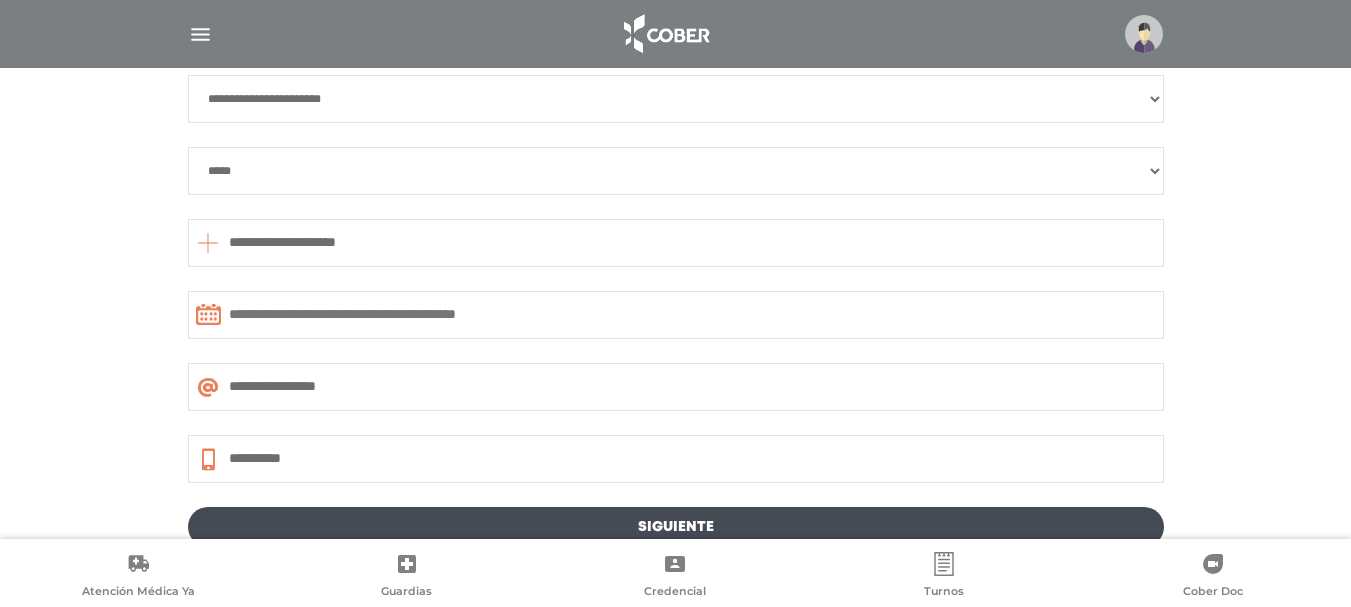 scroll, scrollTop: 1088, scrollLeft: 0, axis: vertical 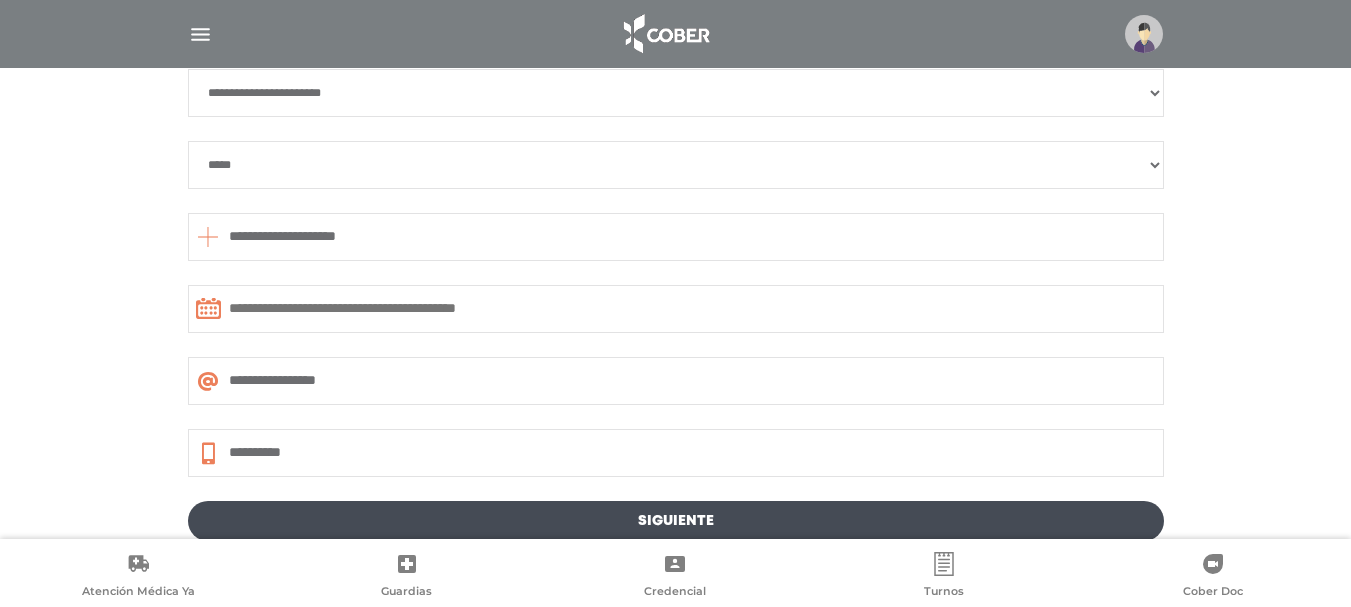 type on "**********" 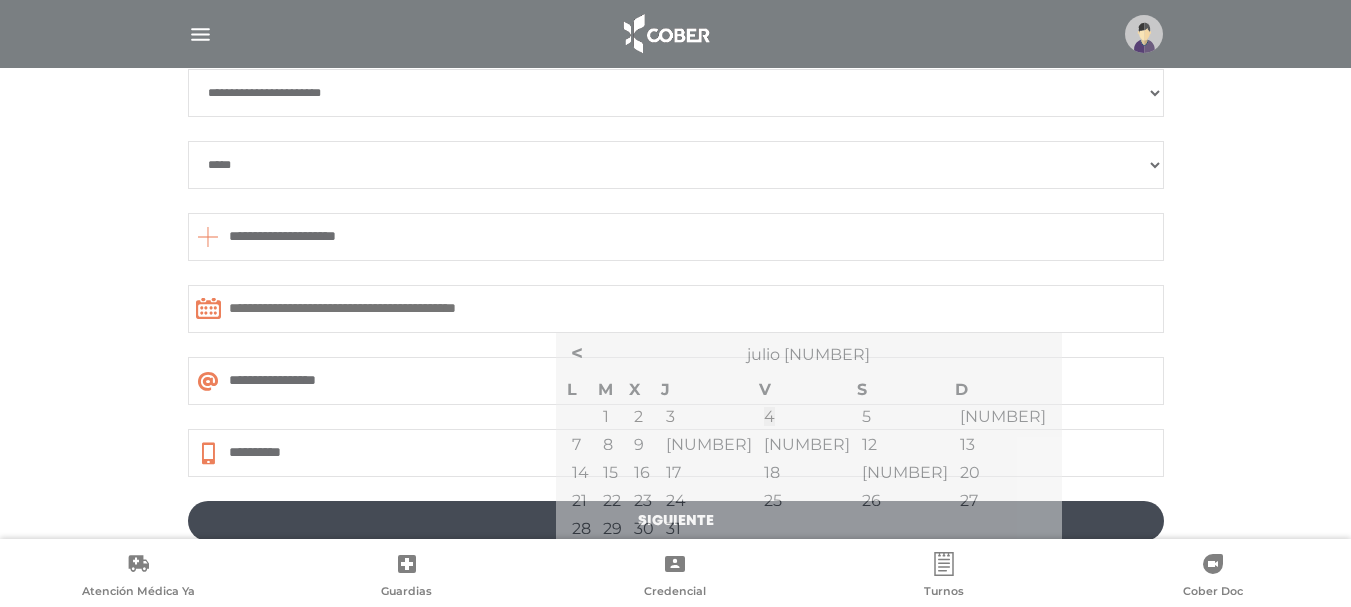 click at bounding box center (676, 309) 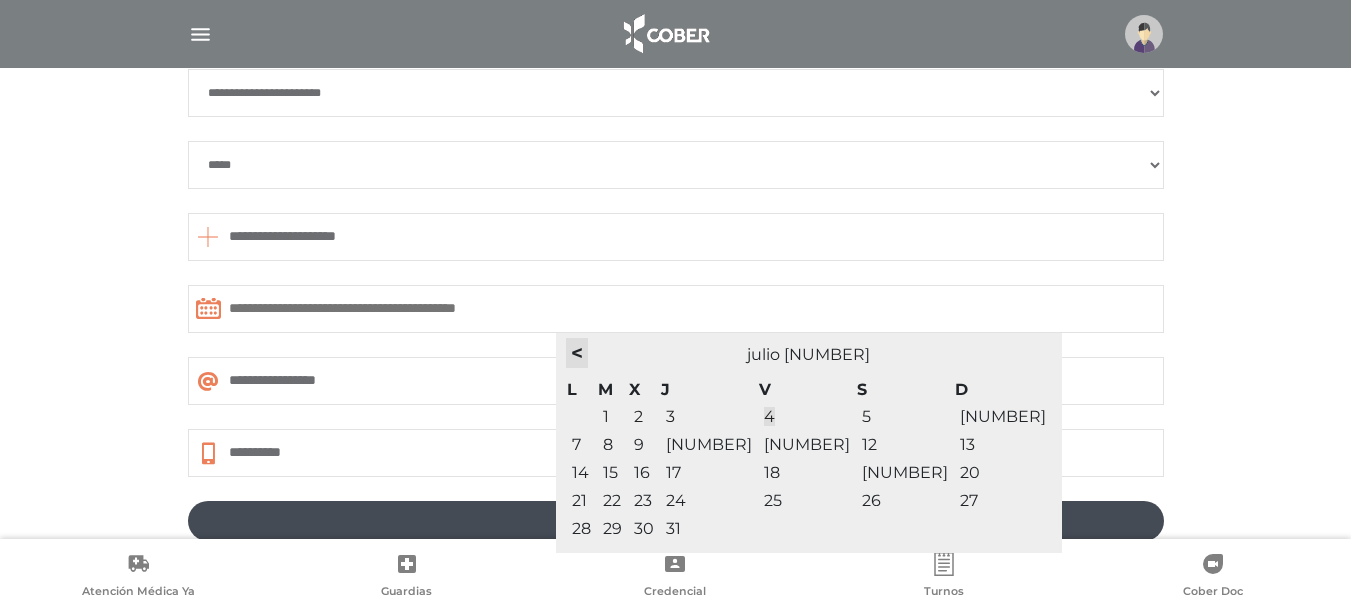 click on "<" at bounding box center [577, 353] 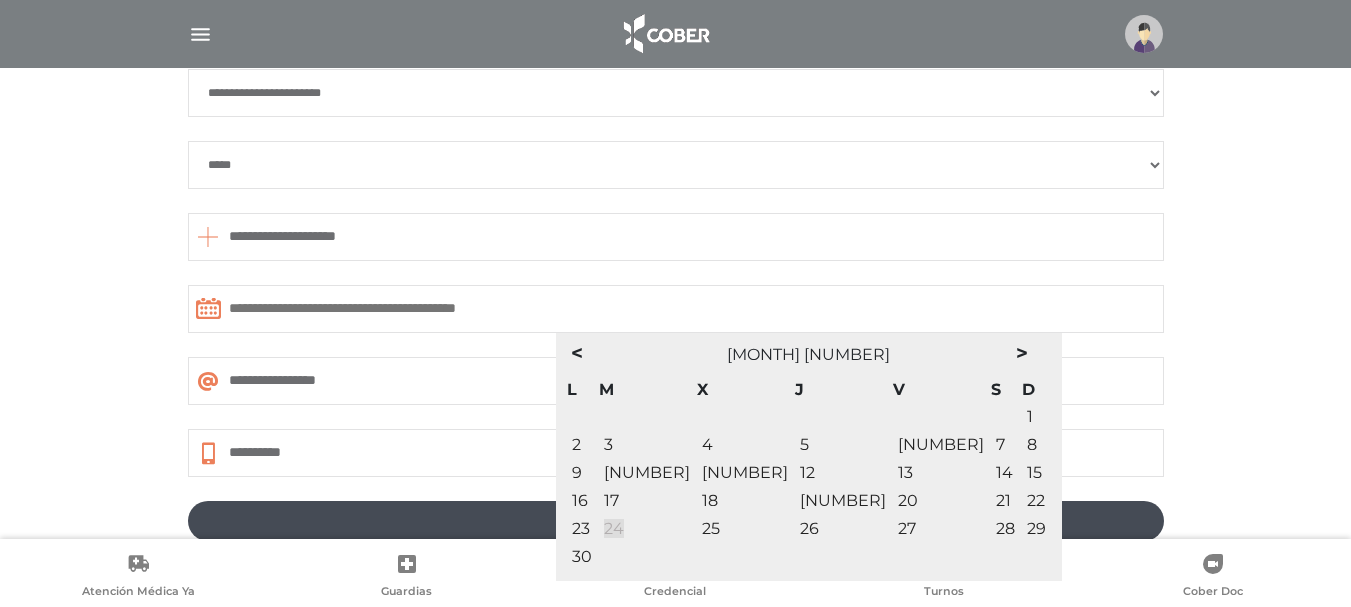 click on "24" at bounding box center (614, 528) 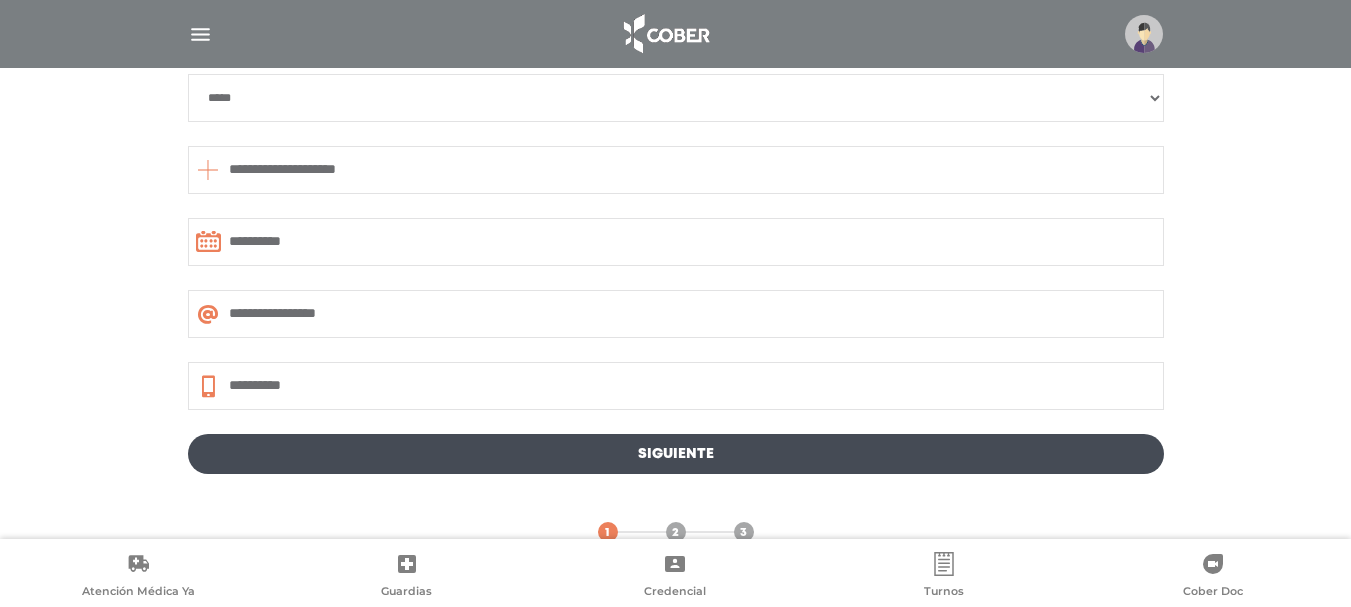 scroll, scrollTop: 1188, scrollLeft: 0, axis: vertical 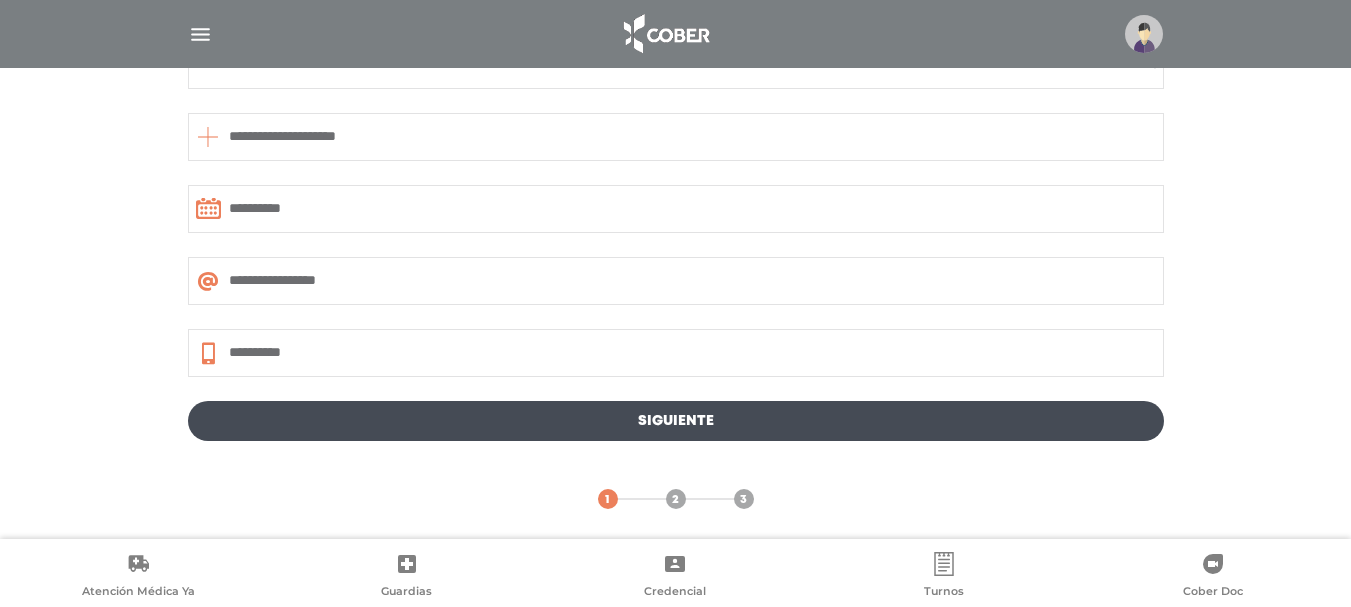 click on "Siguiente" at bounding box center (676, 421) 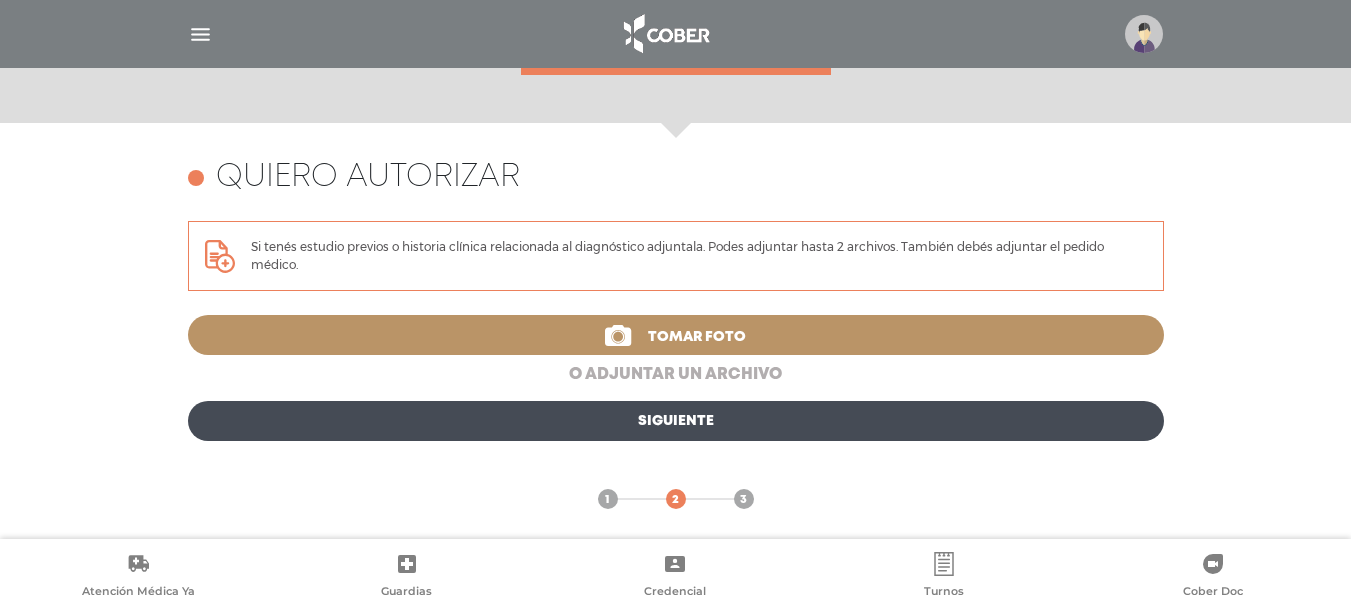 click on "o adjuntar un archivo" at bounding box center [676, 375] 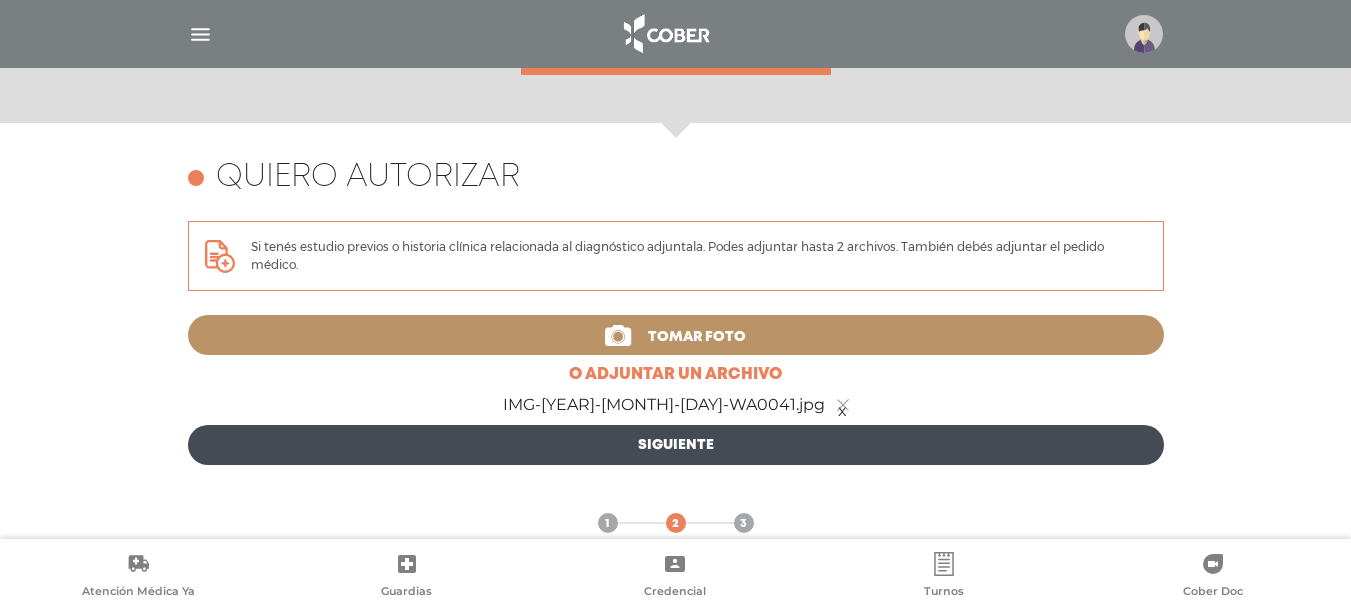 click on "Siguiente" at bounding box center (676, 445) 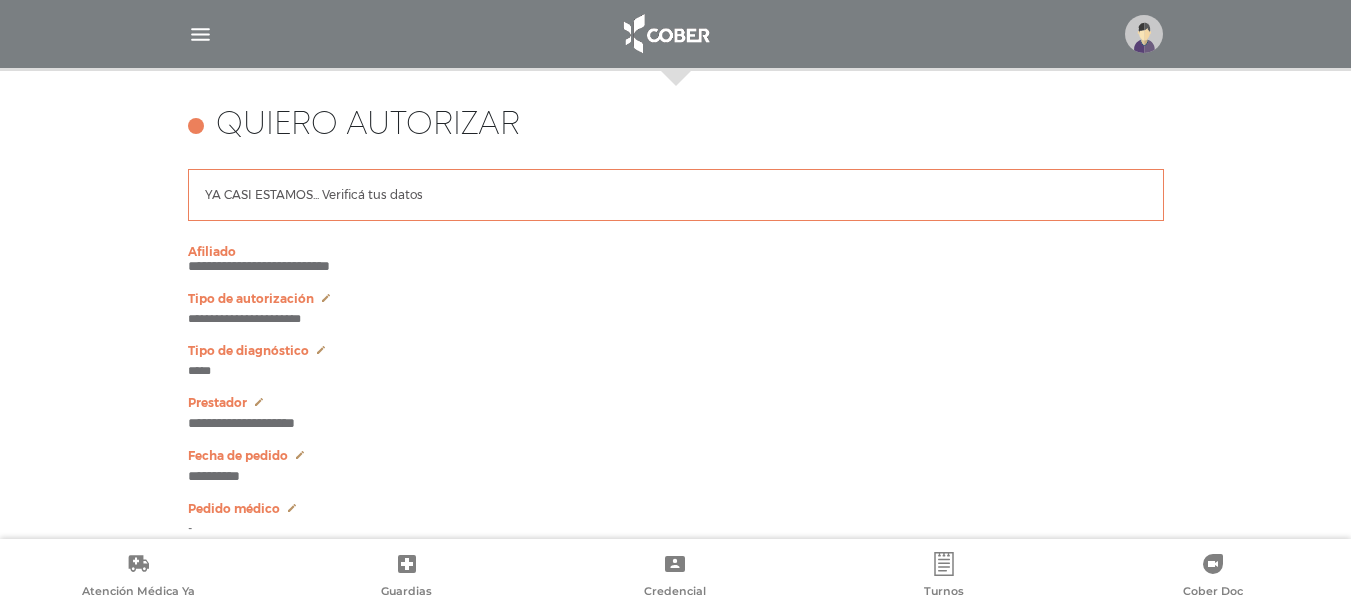 scroll, scrollTop: 1188, scrollLeft: 0, axis: vertical 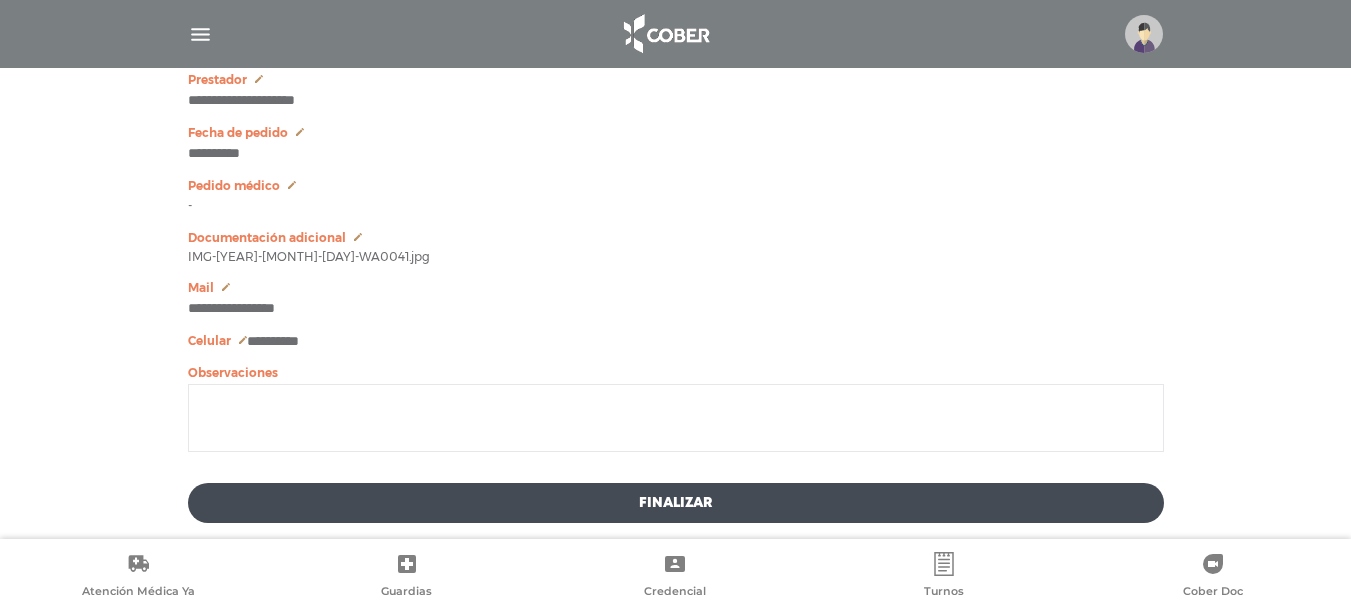 click on "Finalizar" at bounding box center (676, 503) 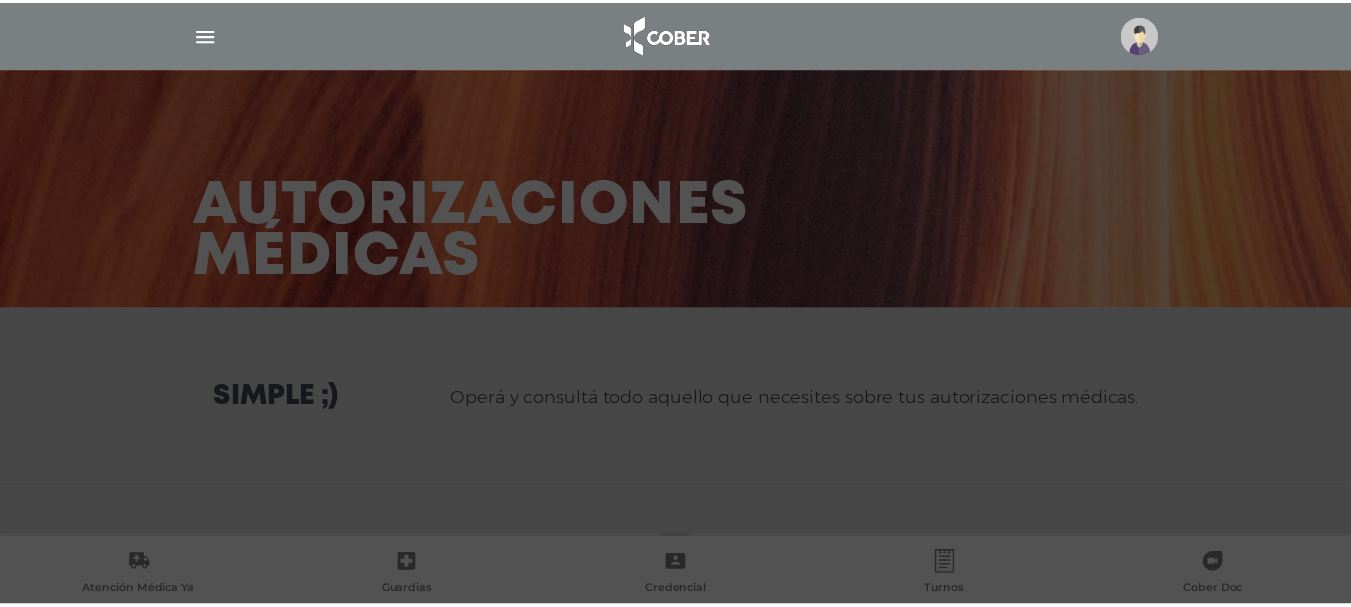 scroll, scrollTop: 0, scrollLeft: 0, axis: both 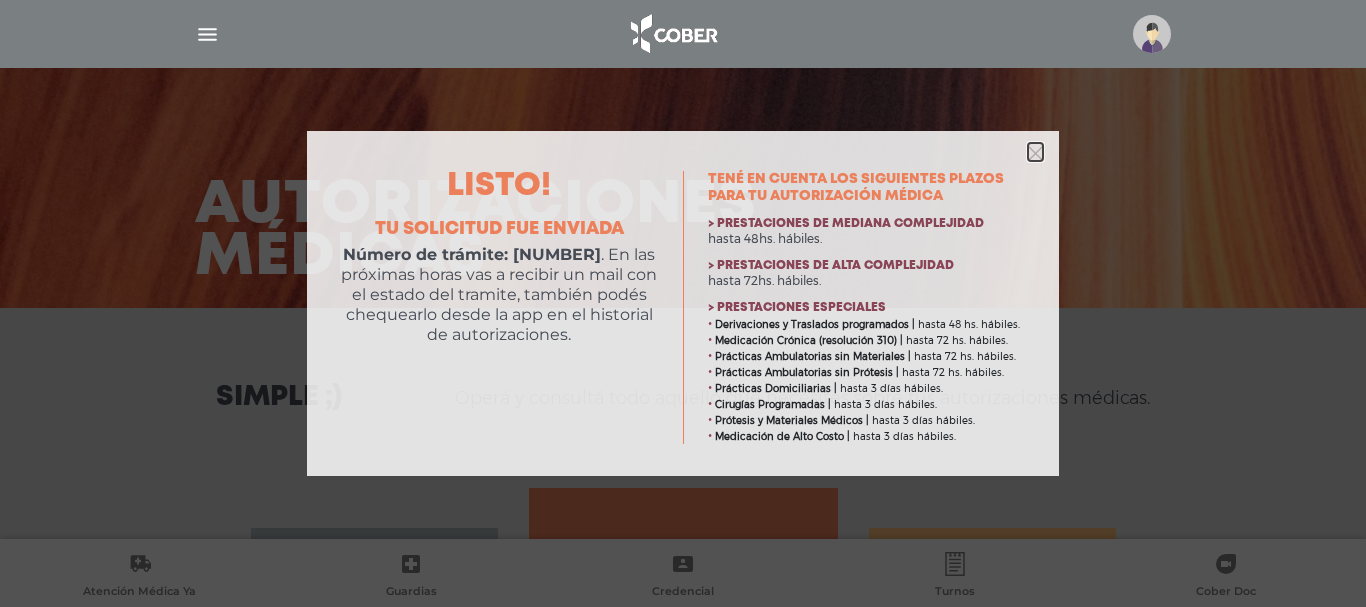 click at bounding box center [1035, 153] 